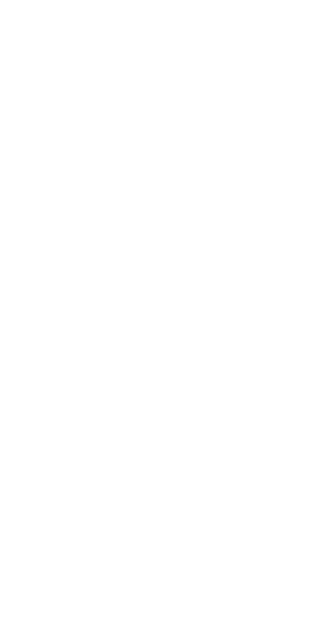 scroll, scrollTop: 0, scrollLeft: 0, axis: both 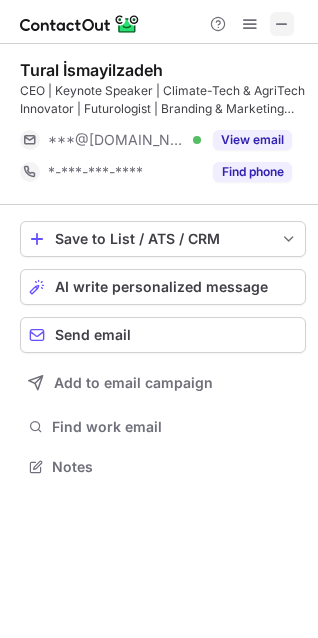 click at bounding box center (282, 24) 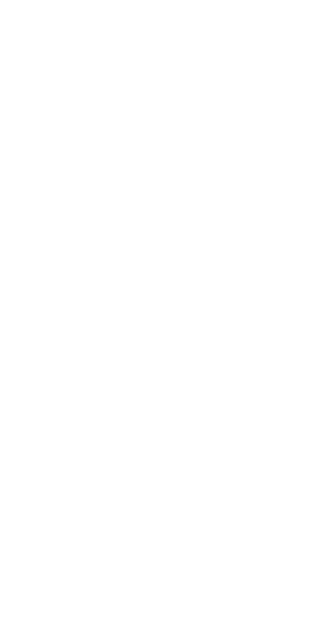 scroll, scrollTop: 0, scrollLeft: 0, axis: both 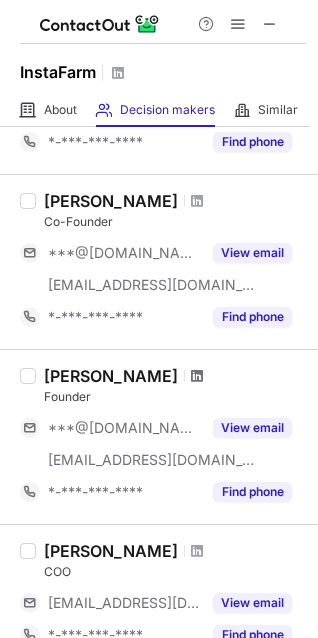 click at bounding box center [197, 376] 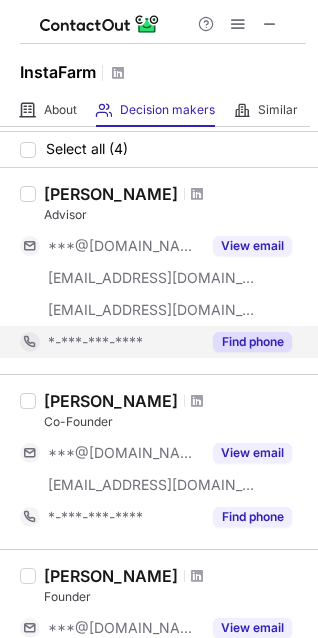scroll, scrollTop: 147, scrollLeft: 0, axis: vertical 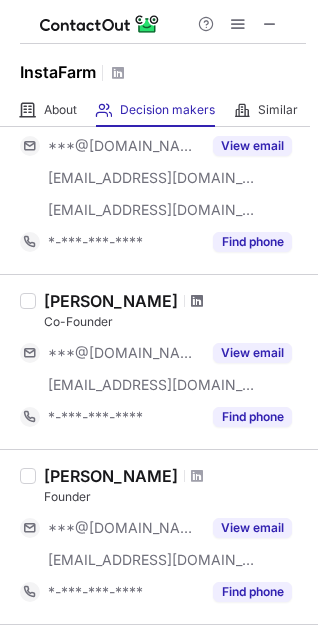 click at bounding box center [197, 301] 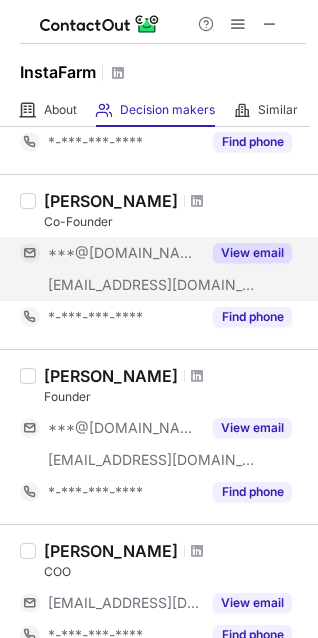 scroll, scrollTop: 447, scrollLeft: 0, axis: vertical 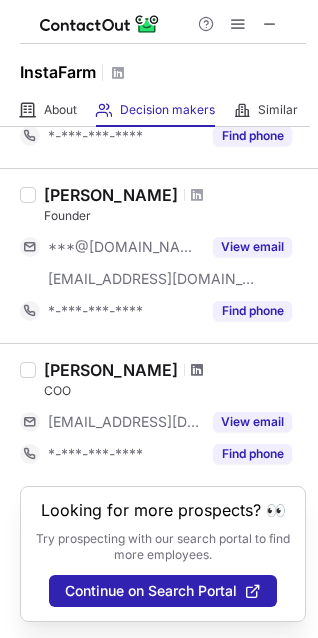 click at bounding box center [197, 370] 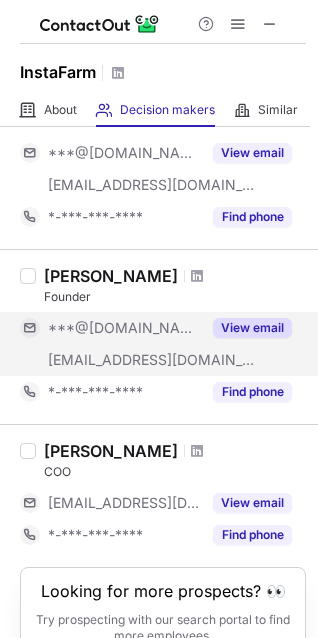 scroll, scrollTop: 247, scrollLeft: 0, axis: vertical 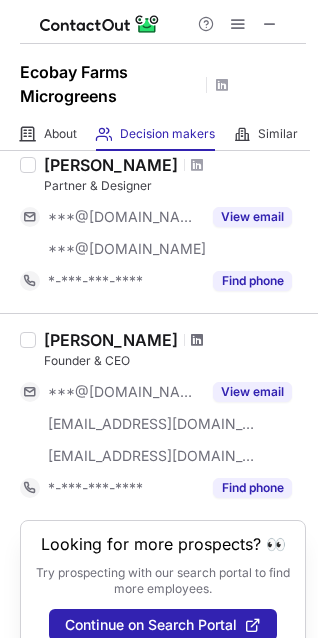 click at bounding box center (197, 340) 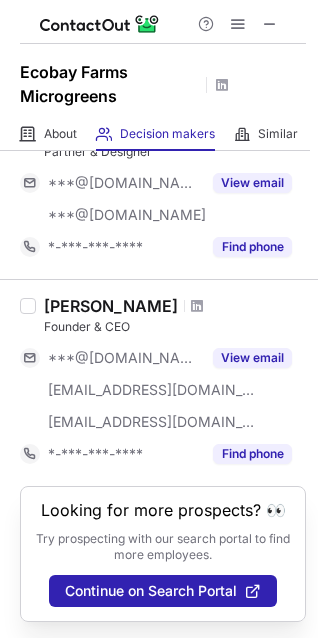 scroll, scrollTop: 0, scrollLeft: 0, axis: both 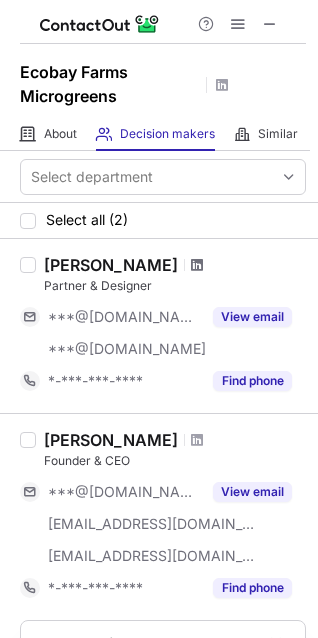 click at bounding box center [197, 265] 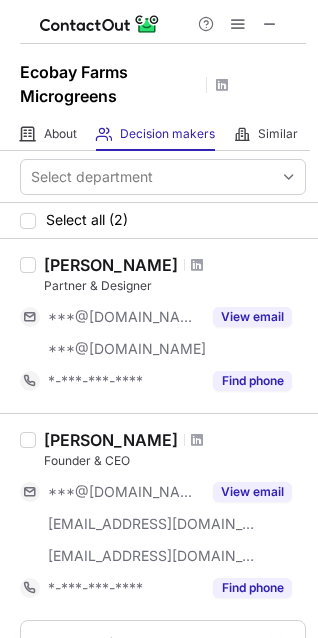 click at bounding box center [270, 24] 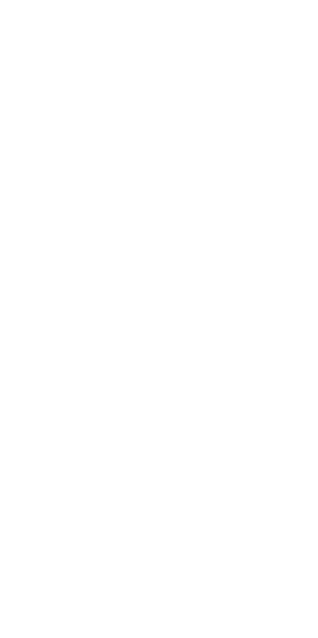 scroll, scrollTop: 0, scrollLeft: 0, axis: both 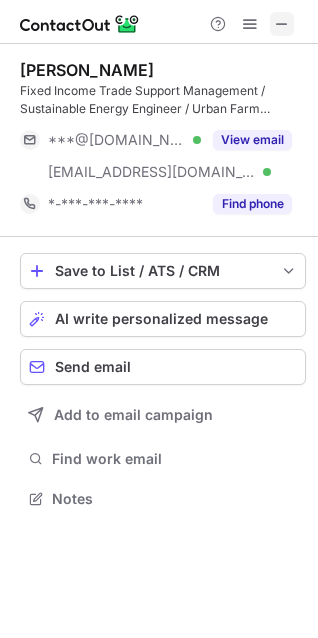 click at bounding box center (282, 24) 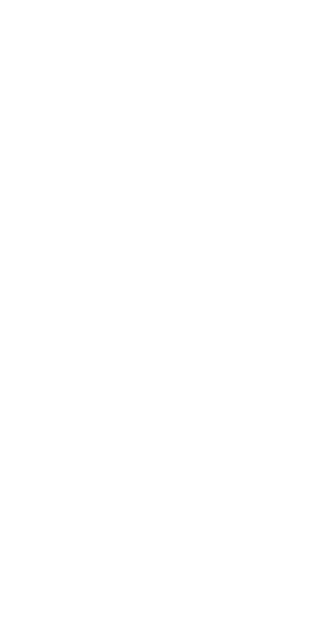scroll, scrollTop: 0, scrollLeft: 0, axis: both 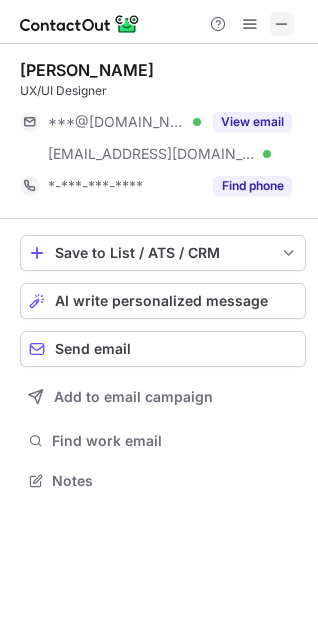 click at bounding box center [282, 24] 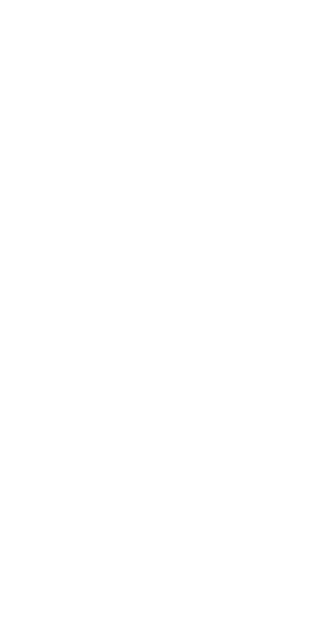 scroll, scrollTop: 0, scrollLeft: 0, axis: both 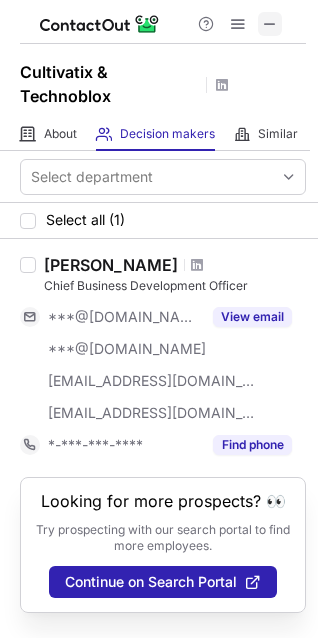 click at bounding box center [270, 24] 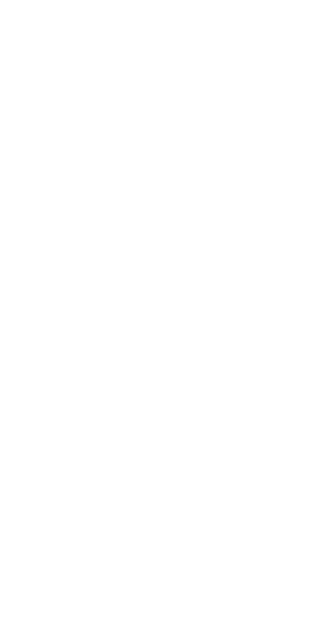 scroll, scrollTop: 0, scrollLeft: 0, axis: both 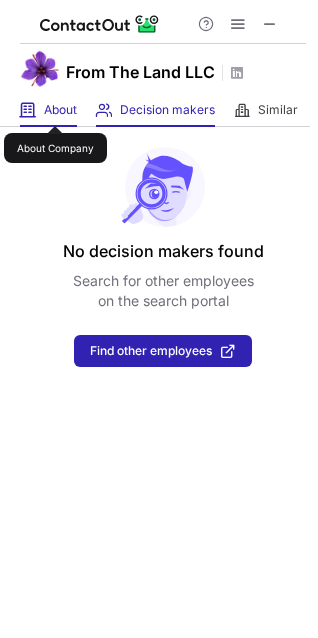 click on "About" at bounding box center [60, 110] 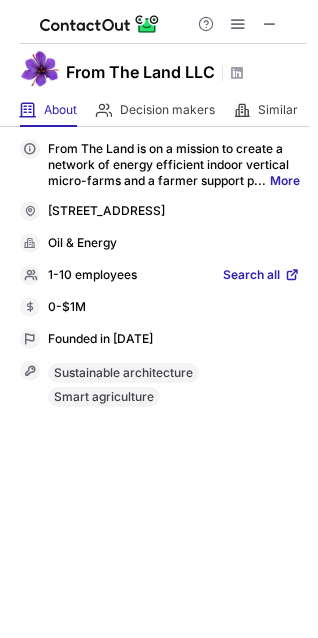 click at bounding box center (163, 22) 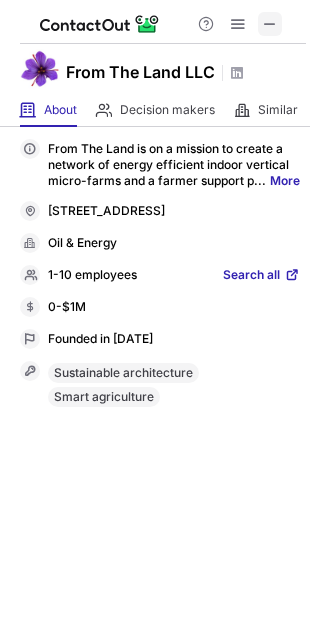 click at bounding box center (270, 24) 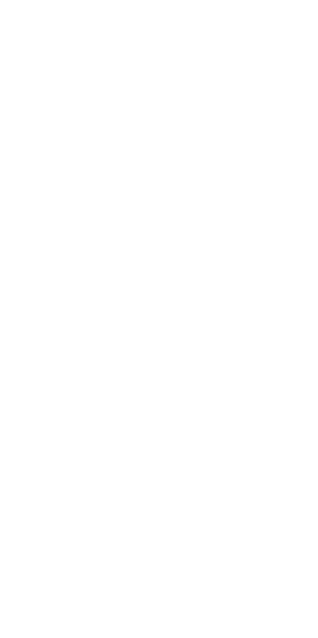 scroll, scrollTop: 0, scrollLeft: 0, axis: both 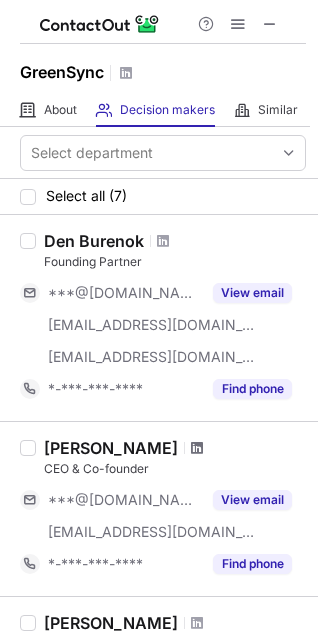 click at bounding box center [197, 448] 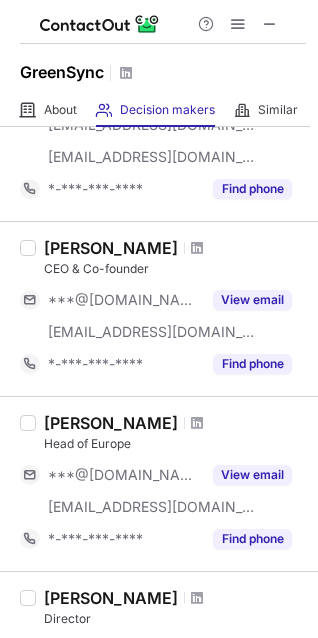 scroll, scrollTop: 0, scrollLeft: 0, axis: both 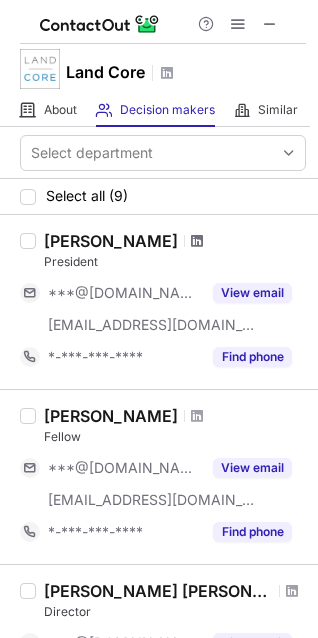 click at bounding box center [197, 241] 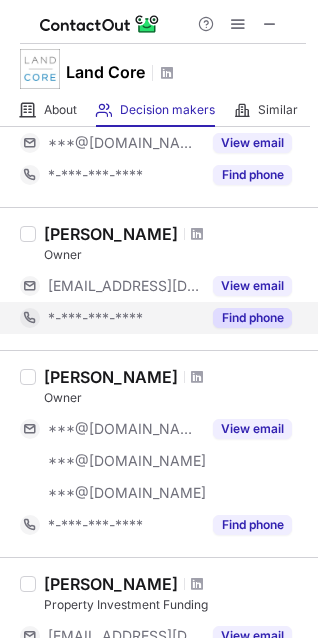 scroll, scrollTop: 0, scrollLeft: 0, axis: both 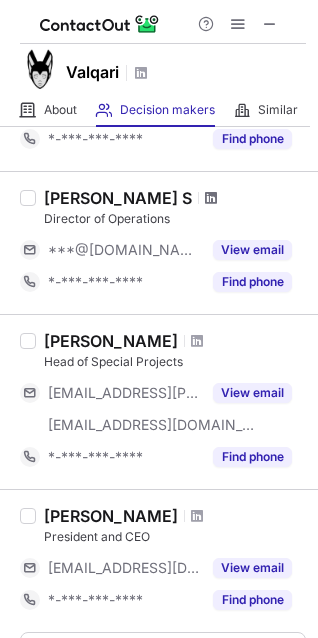 click at bounding box center (211, 198) 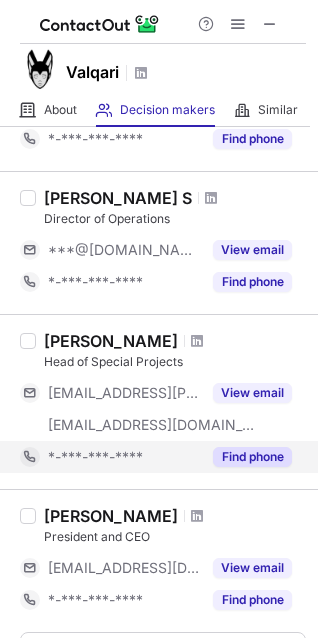 scroll, scrollTop: 765, scrollLeft: 0, axis: vertical 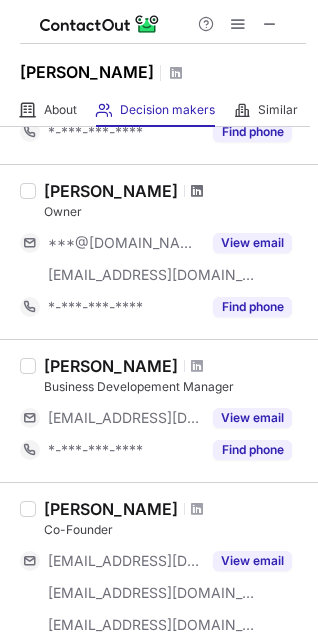 click at bounding box center [197, 191] 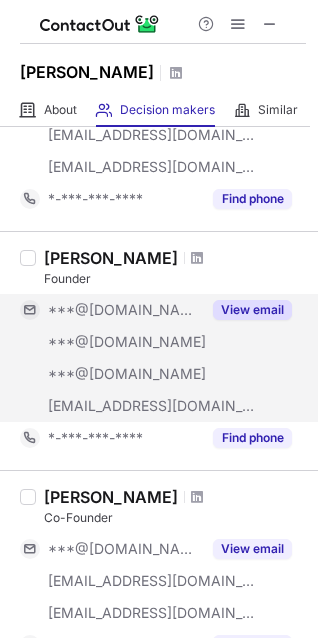 scroll, scrollTop: 1600, scrollLeft: 0, axis: vertical 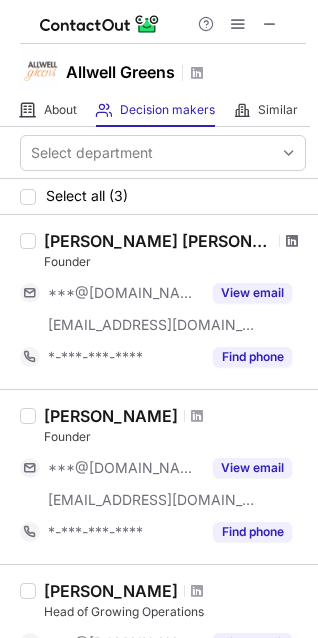 click at bounding box center [292, 241] 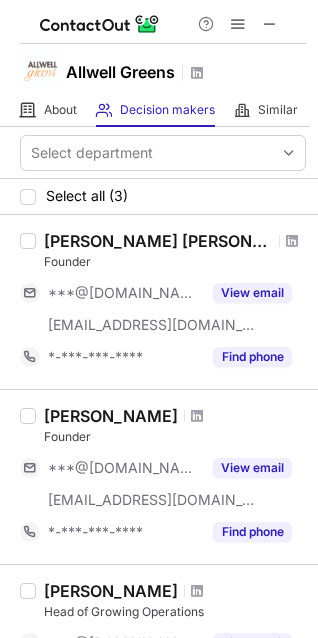 scroll, scrollTop: 100, scrollLeft: 0, axis: vertical 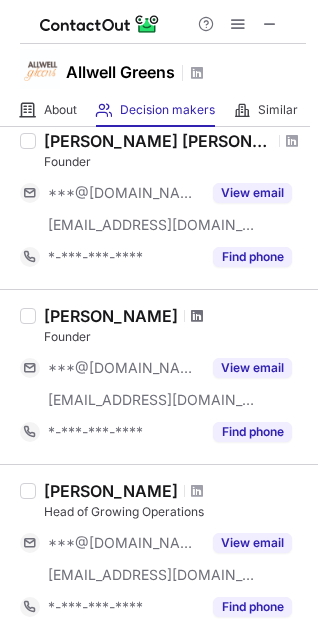 click at bounding box center (197, 316) 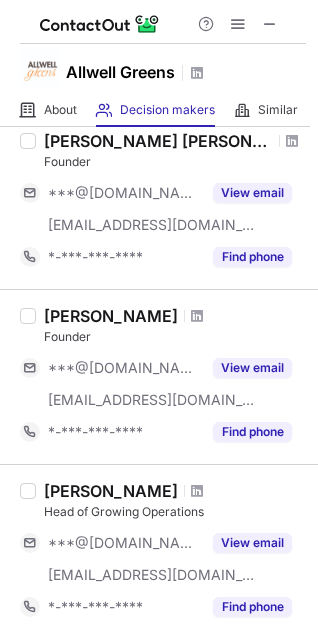 click on "[PERSON_NAME]" at bounding box center (175, 491) 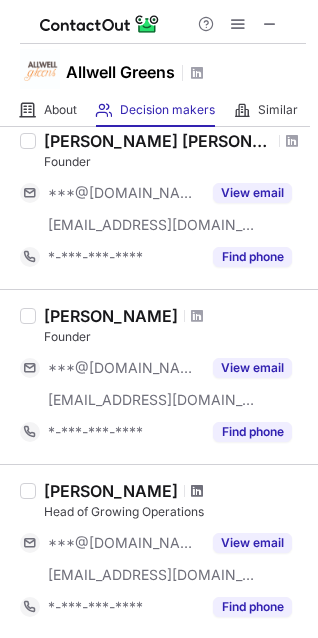 click at bounding box center [197, 491] 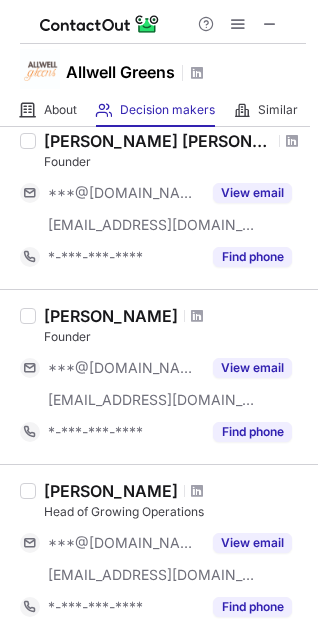 scroll, scrollTop: 272, scrollLeft: 0, axis: vertical 